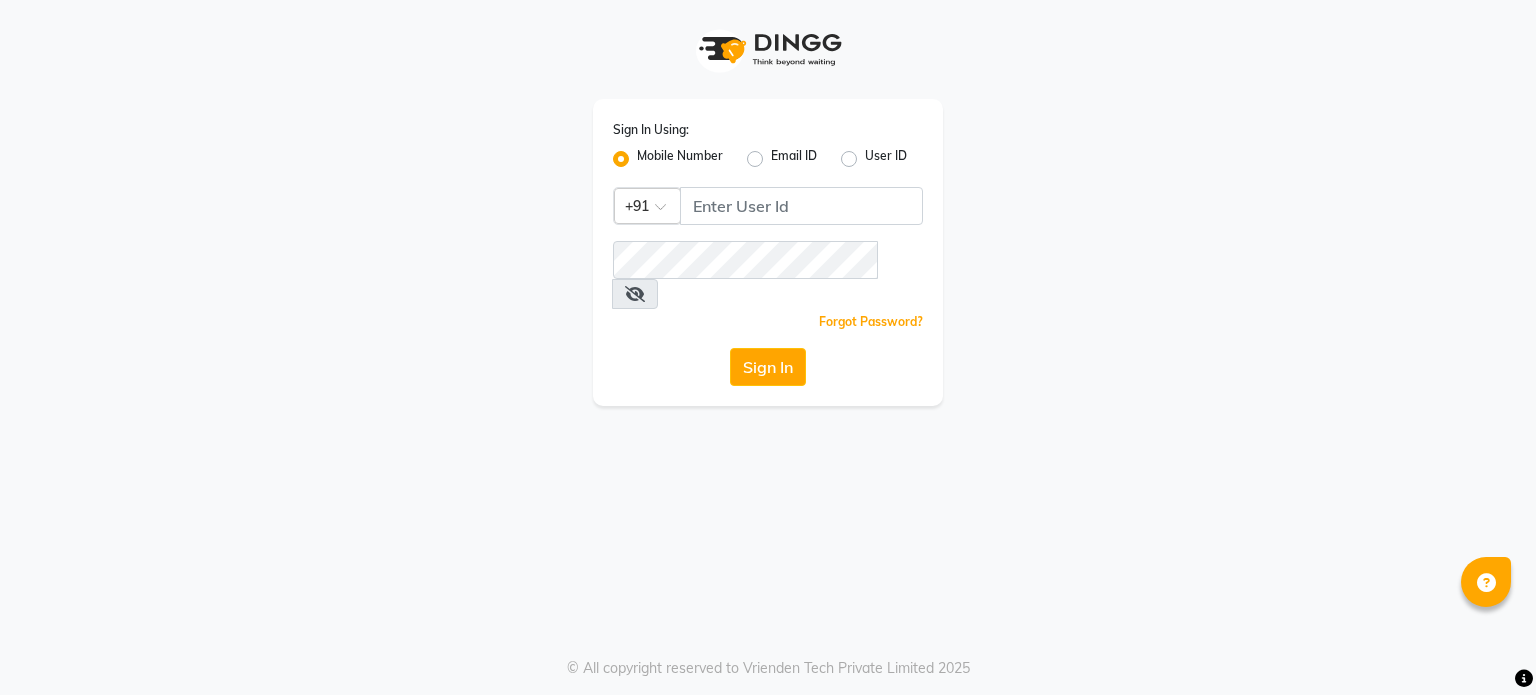 scroll, scrollTop: 0, scrollLeft: 0, axis: both 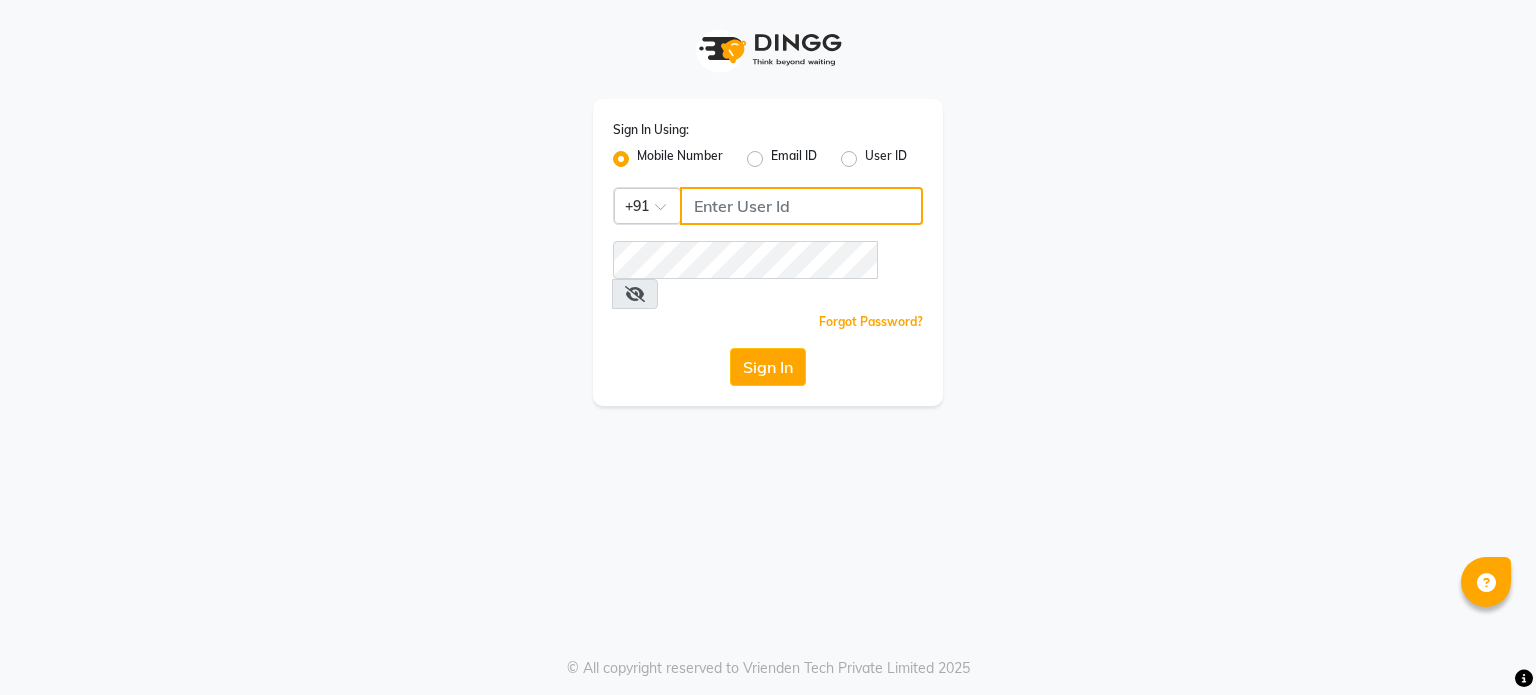 click 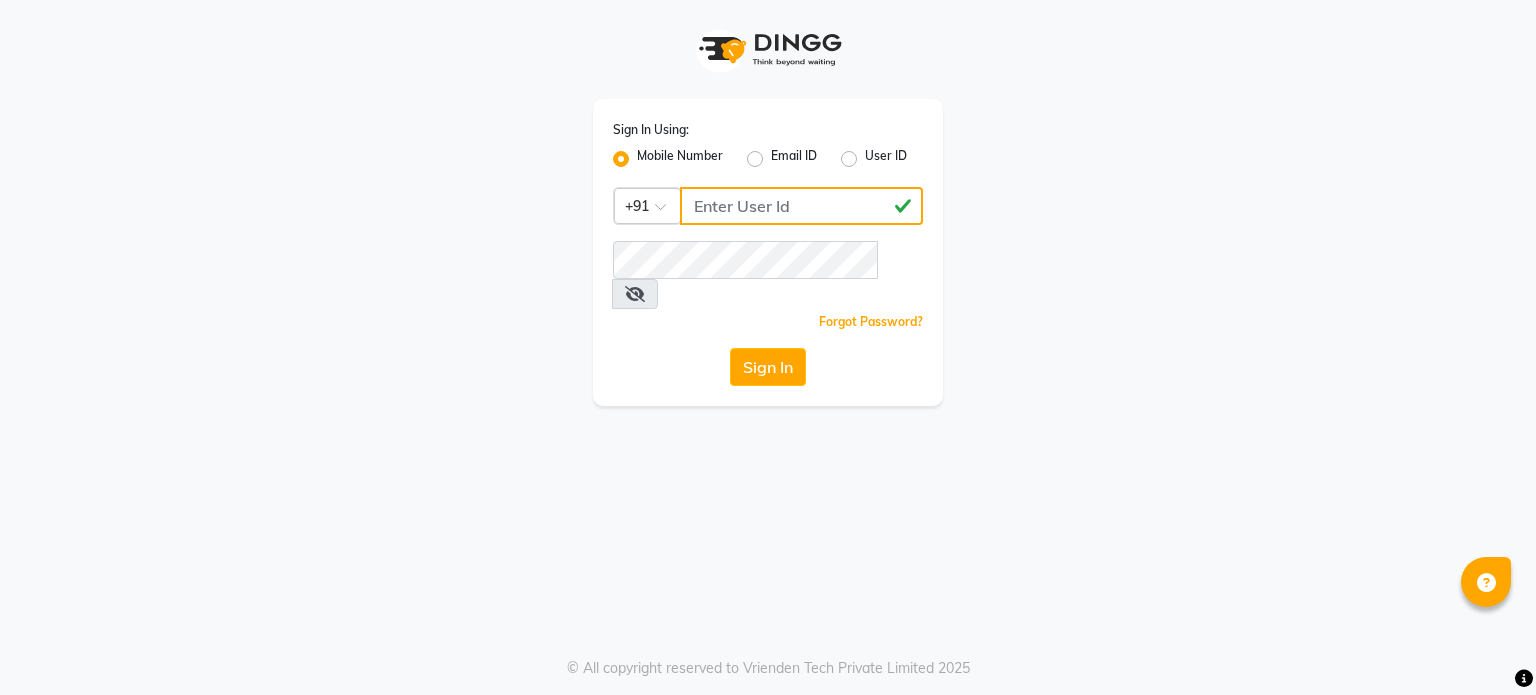type on "[PHONE]" 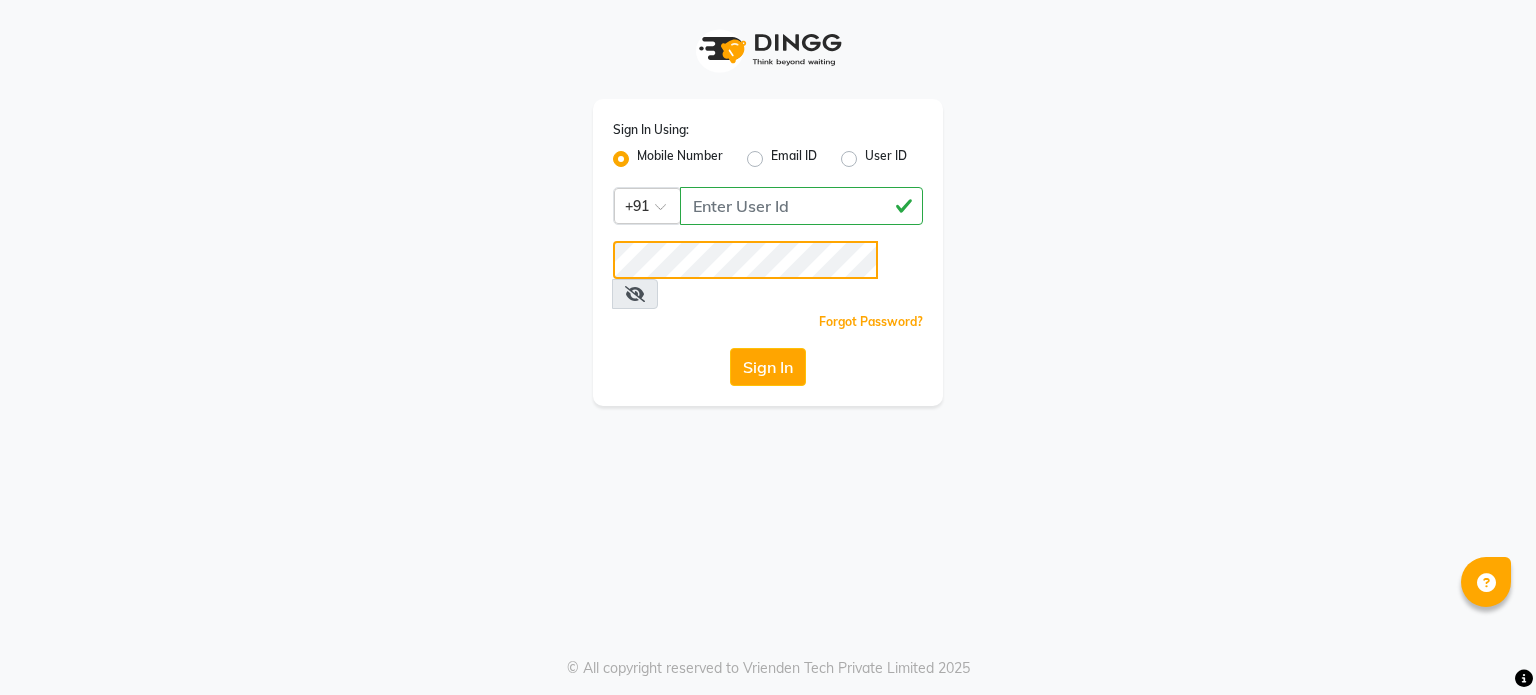 click on "Sign In" 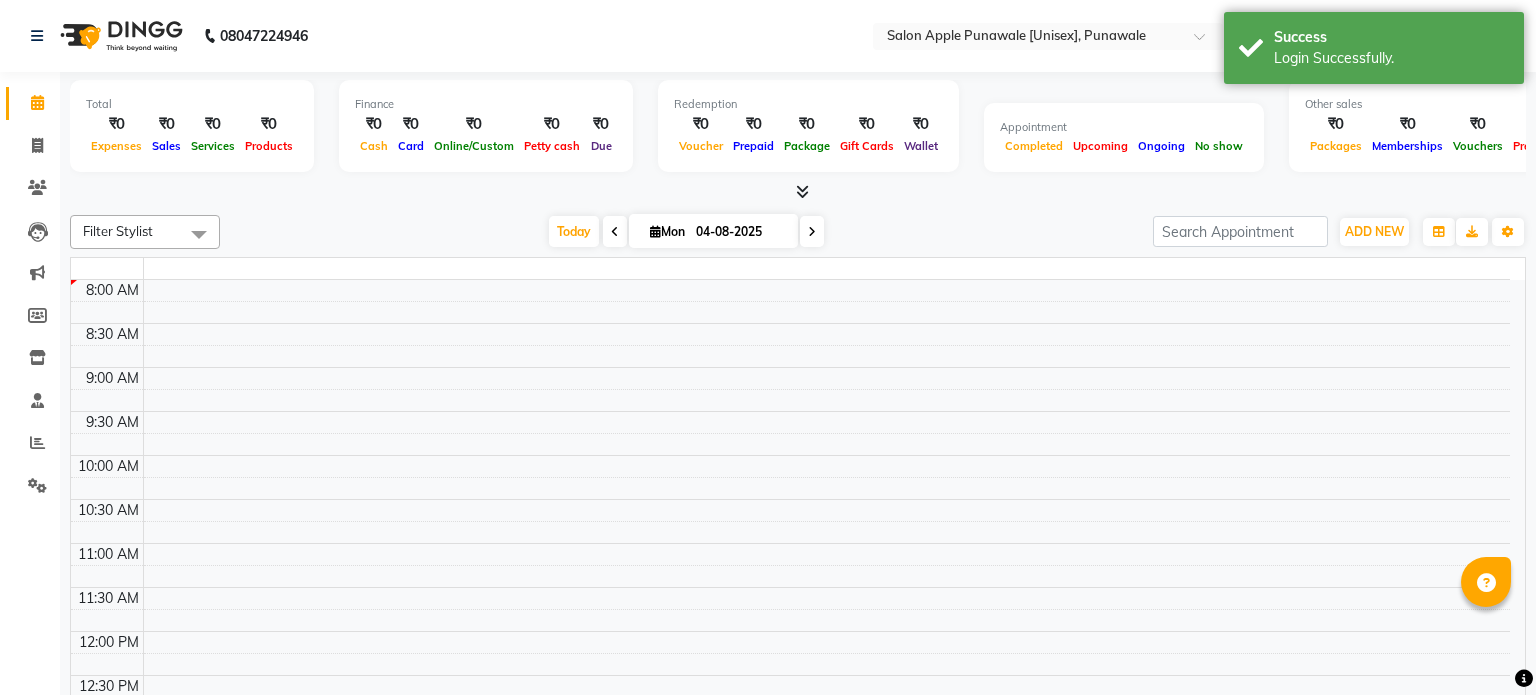select on "en" 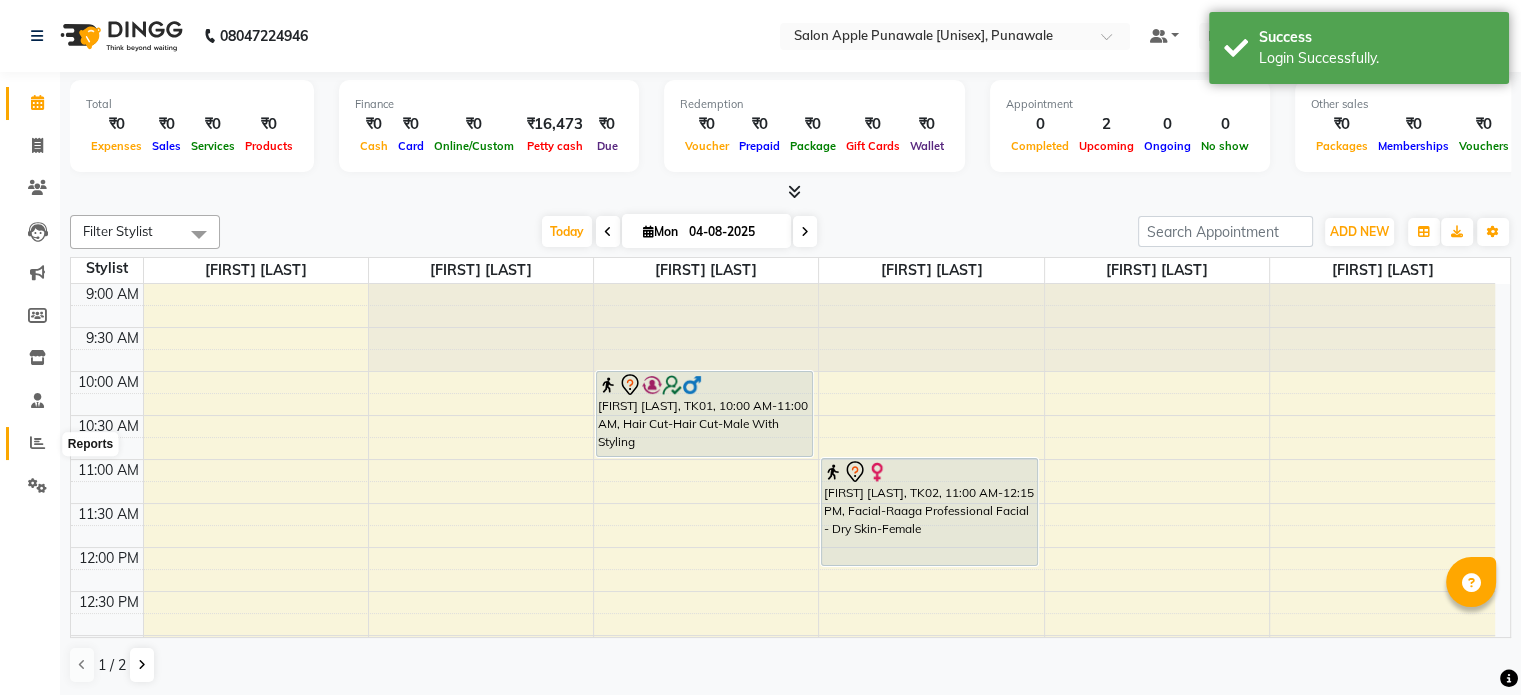click 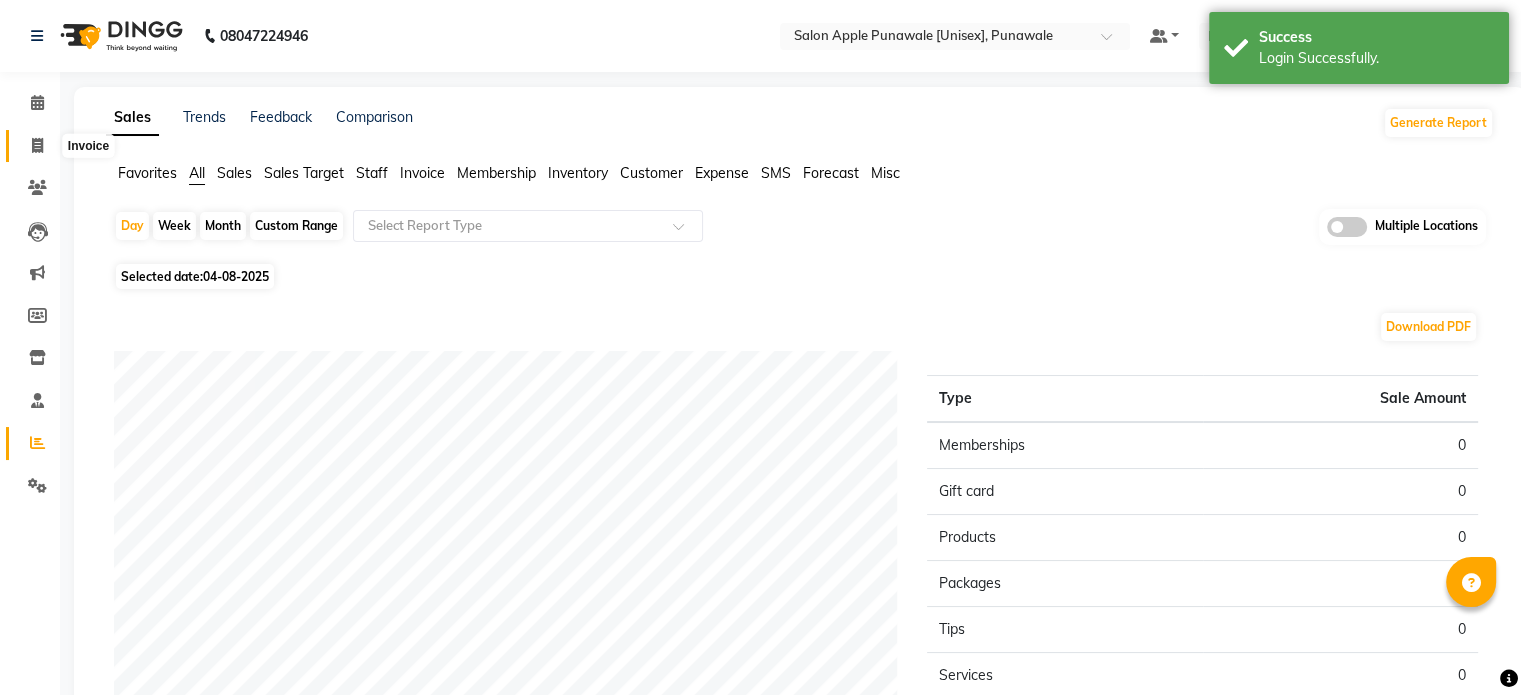 click 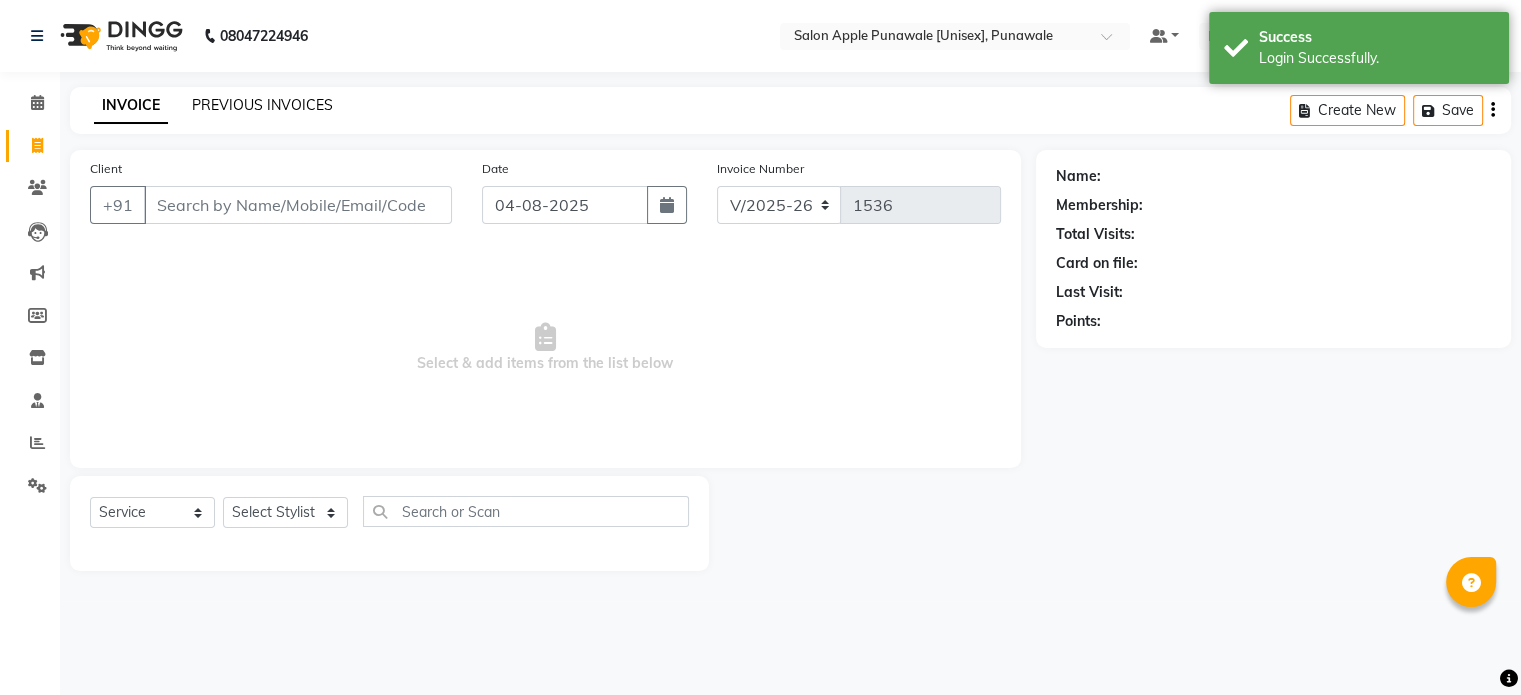 click on "PREVIOUS INVOICES" 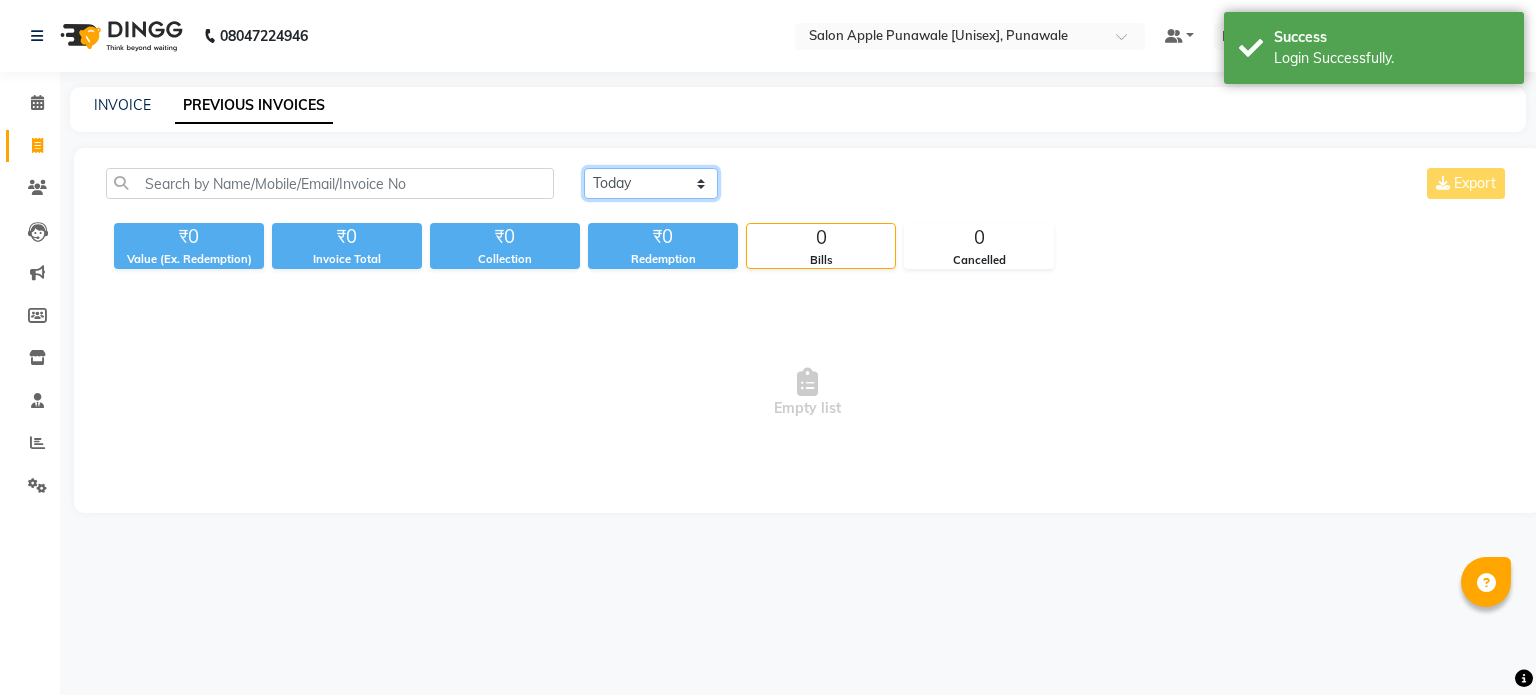 click on "Today Yesterday Custom Range" 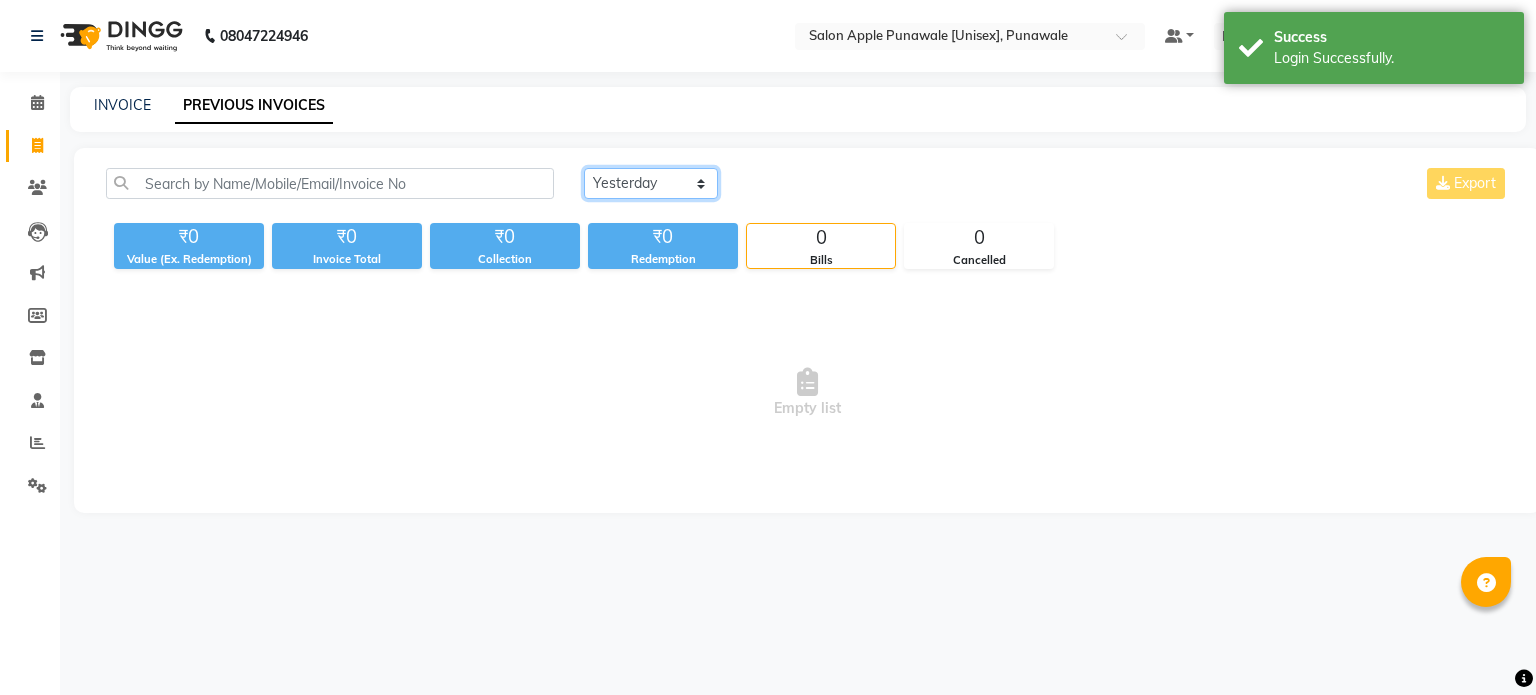 click on "Today Yesterday Custom Range" 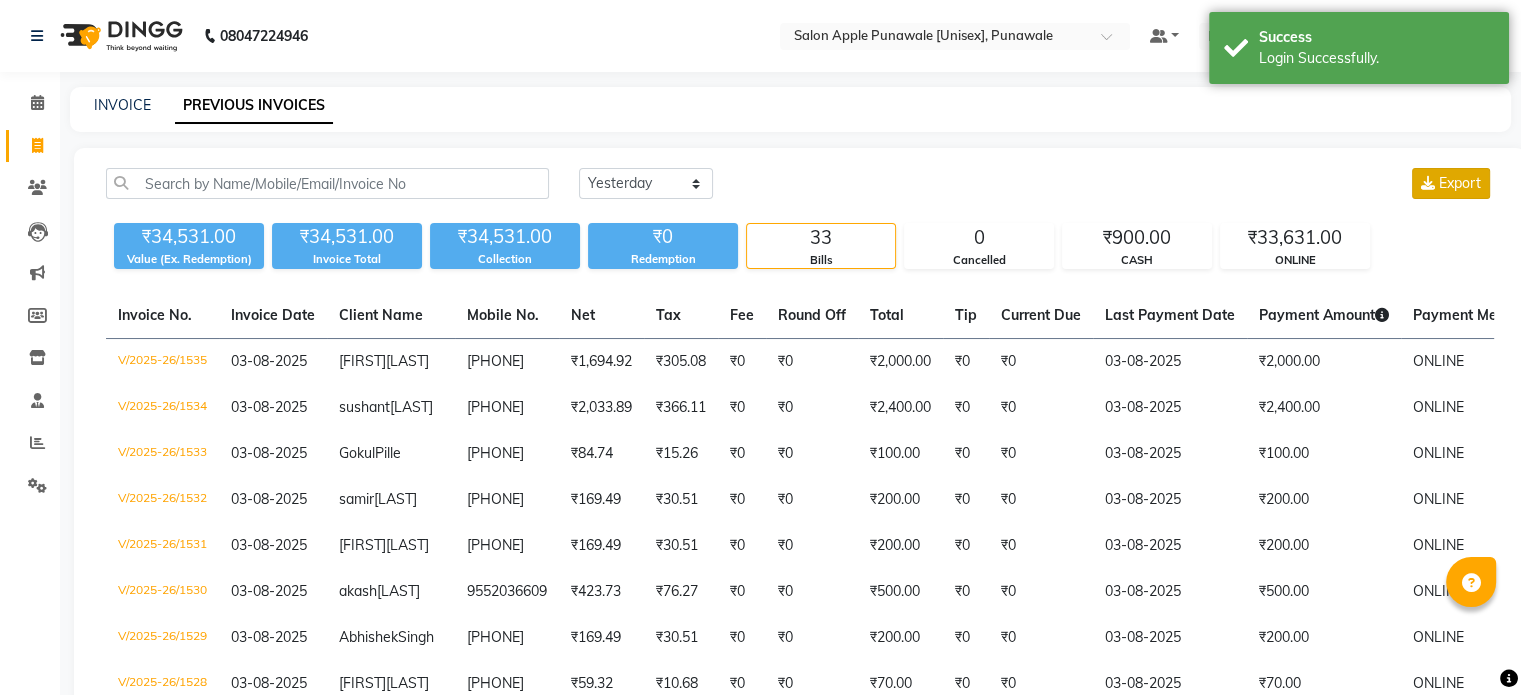 click on "Export" at bounding box center (1460, 183) 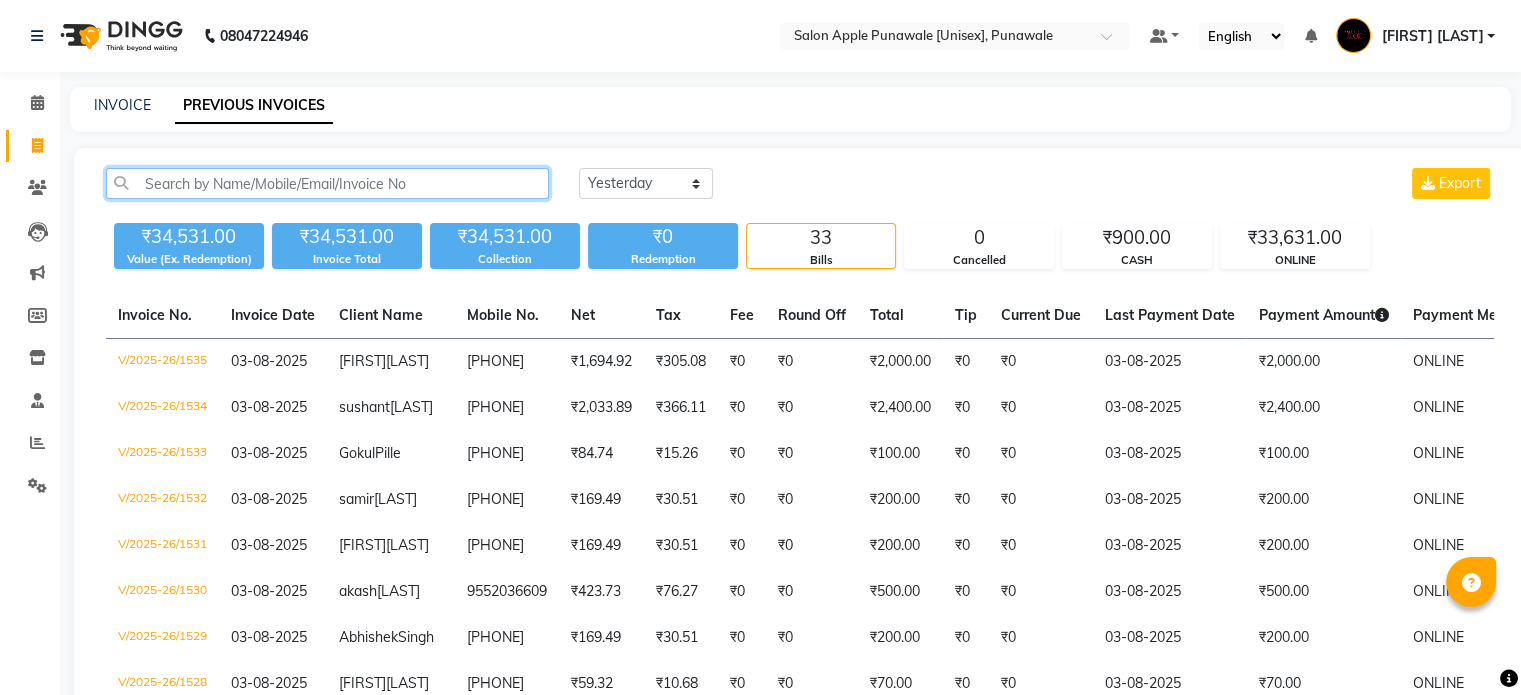click 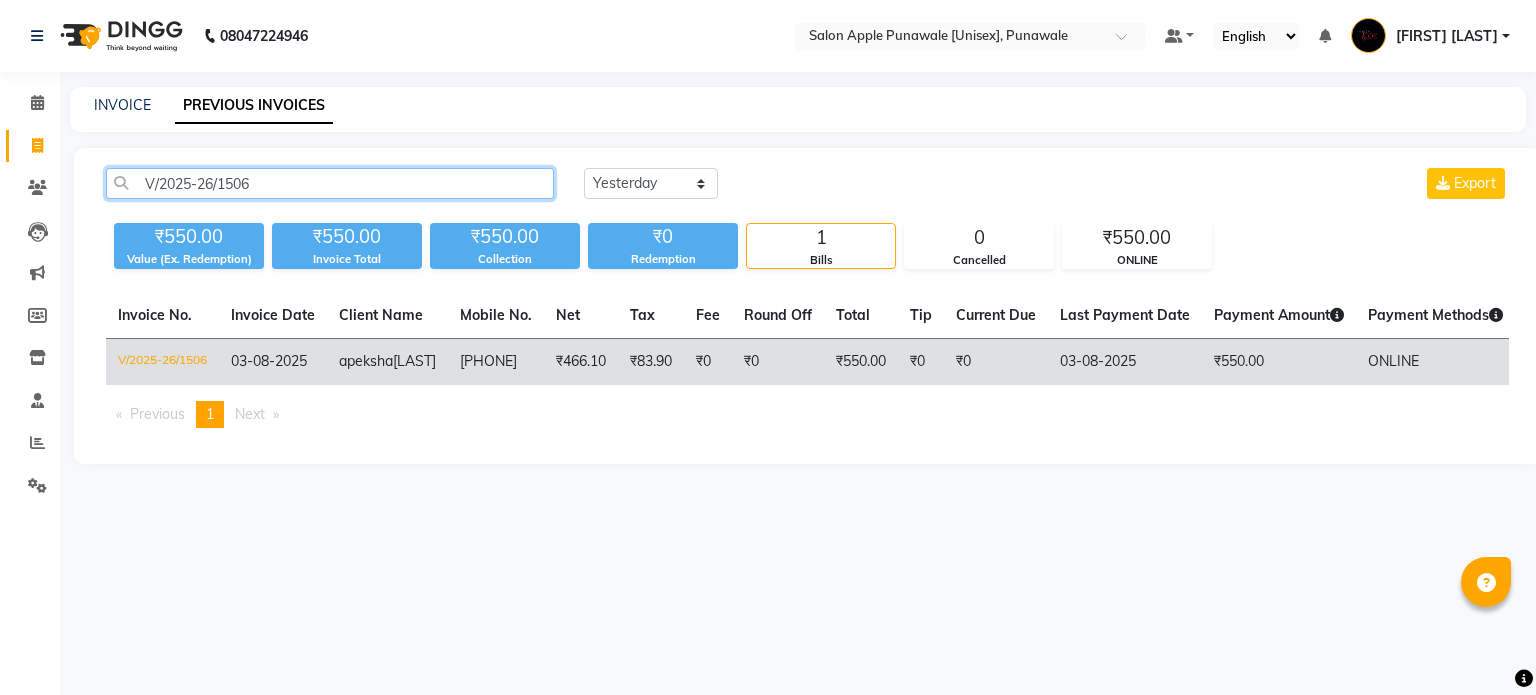 type on "V/2025-26/1506" 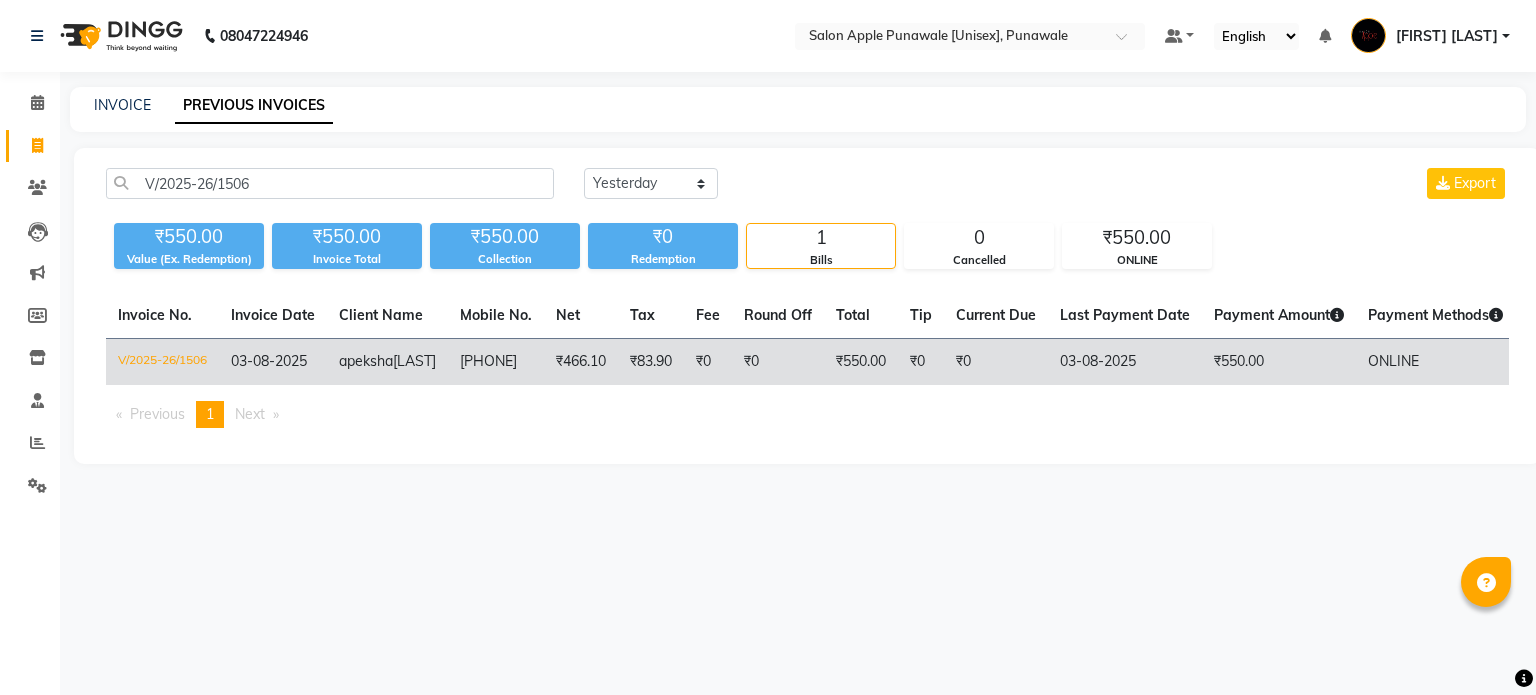click on "[LAST]" 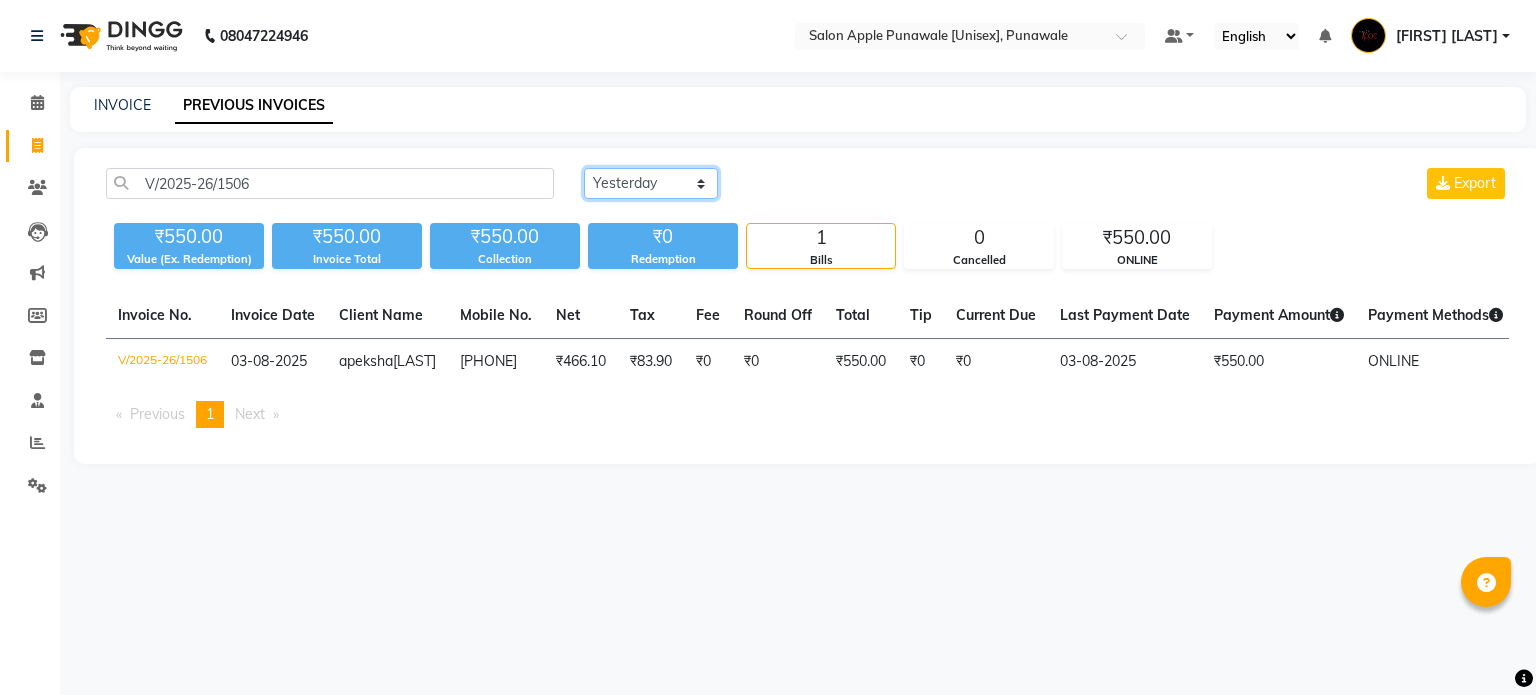 click on "Today Yesterday Custom Range" 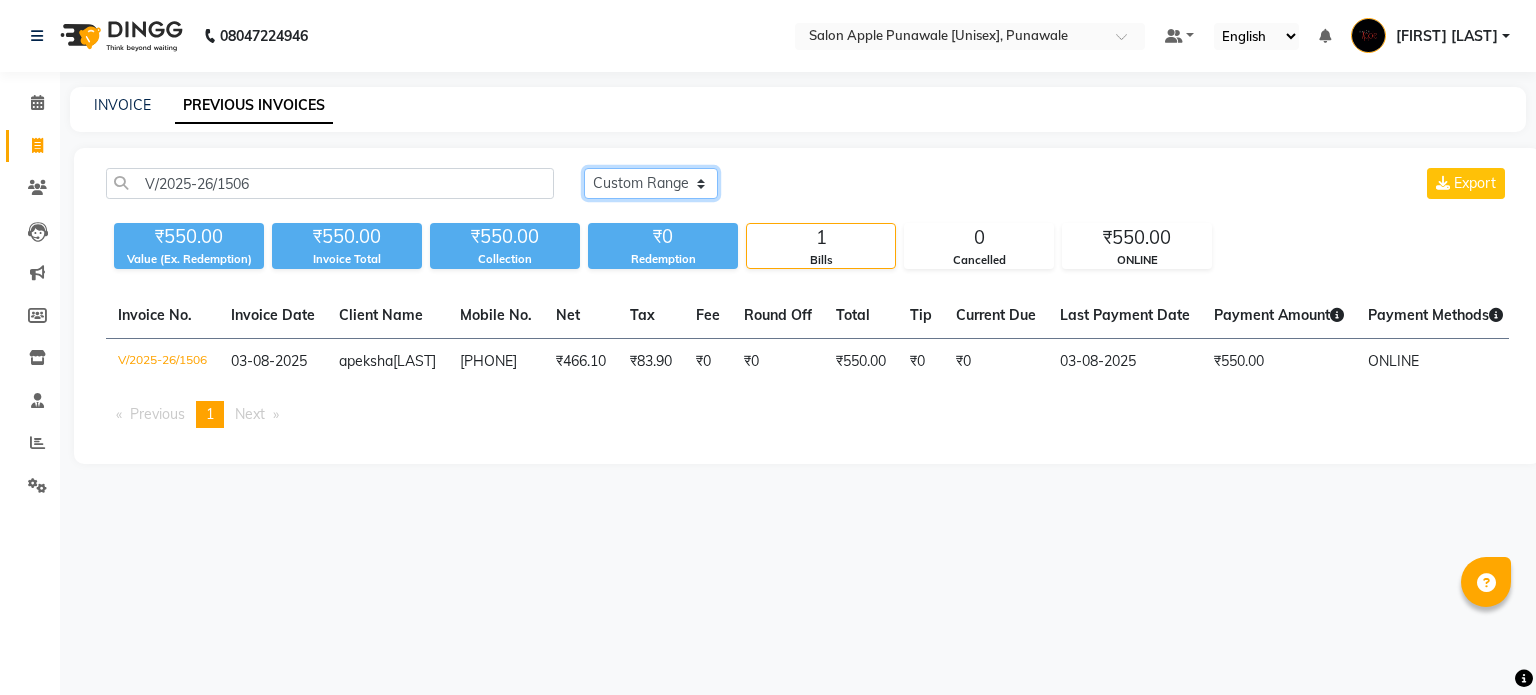 click on "Today Yesterday Custom Range" 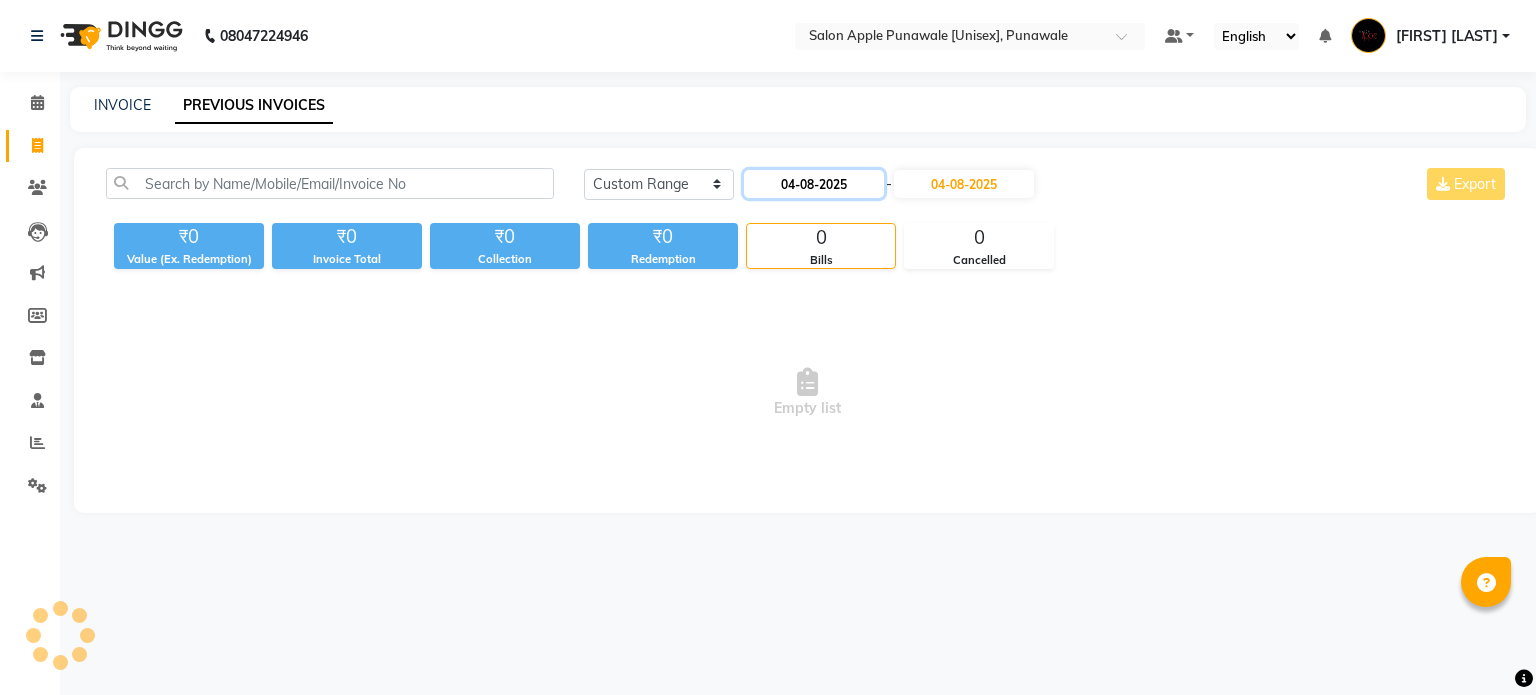 click on "04-08-2025" 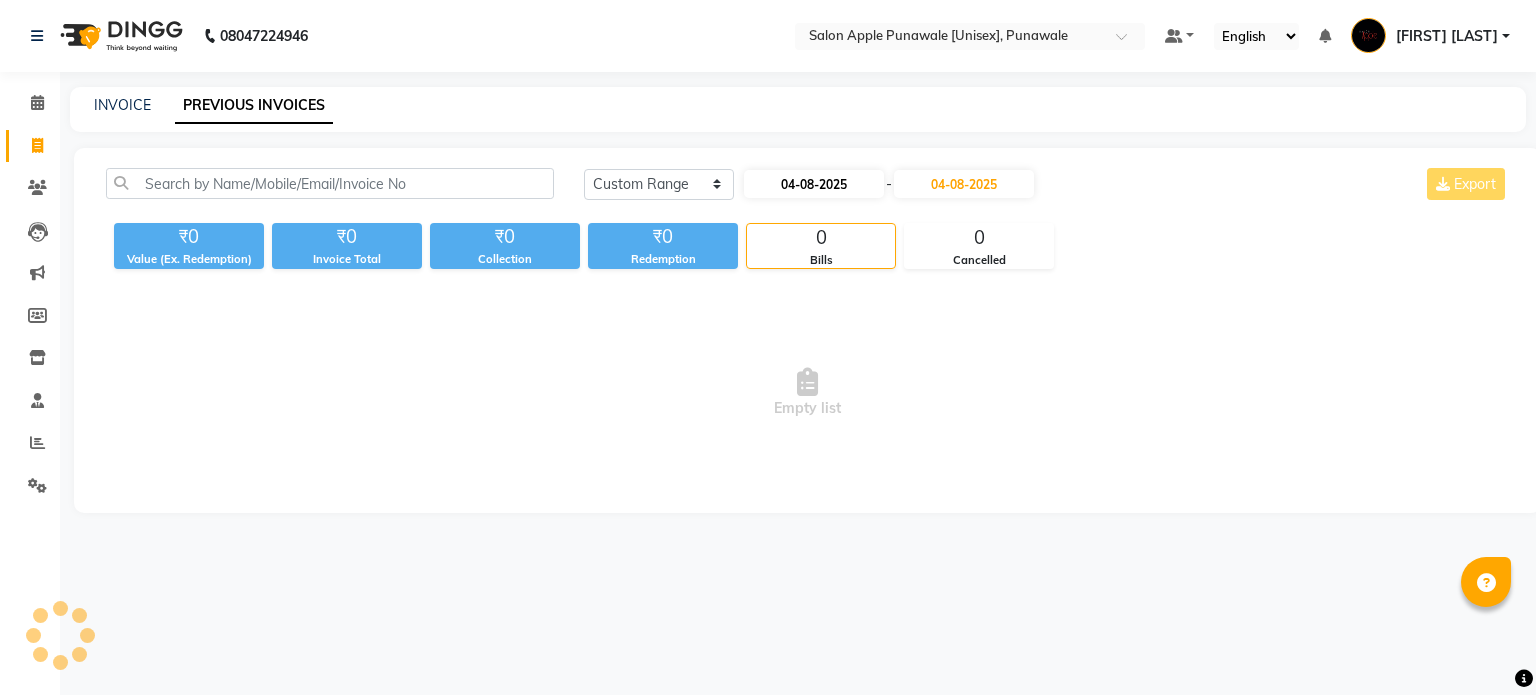 select on "8" 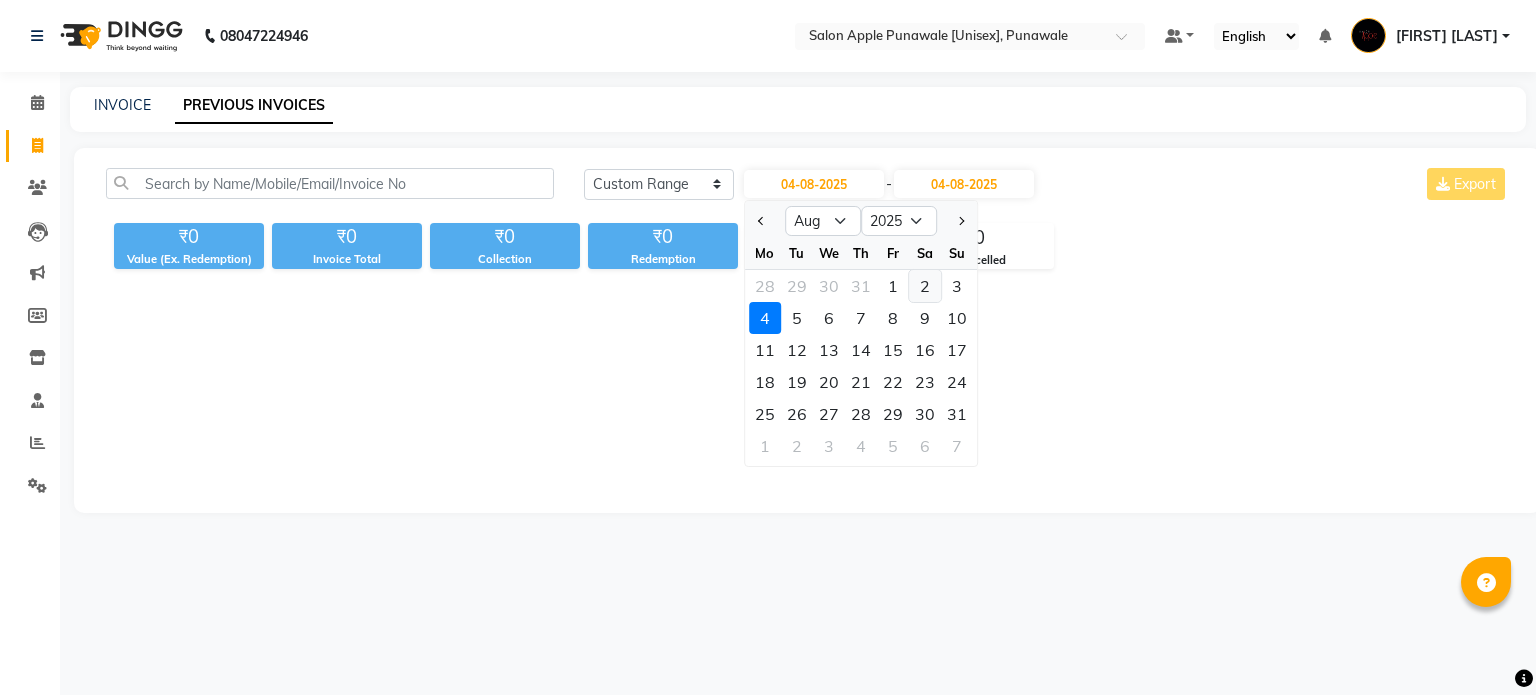 click on "2" 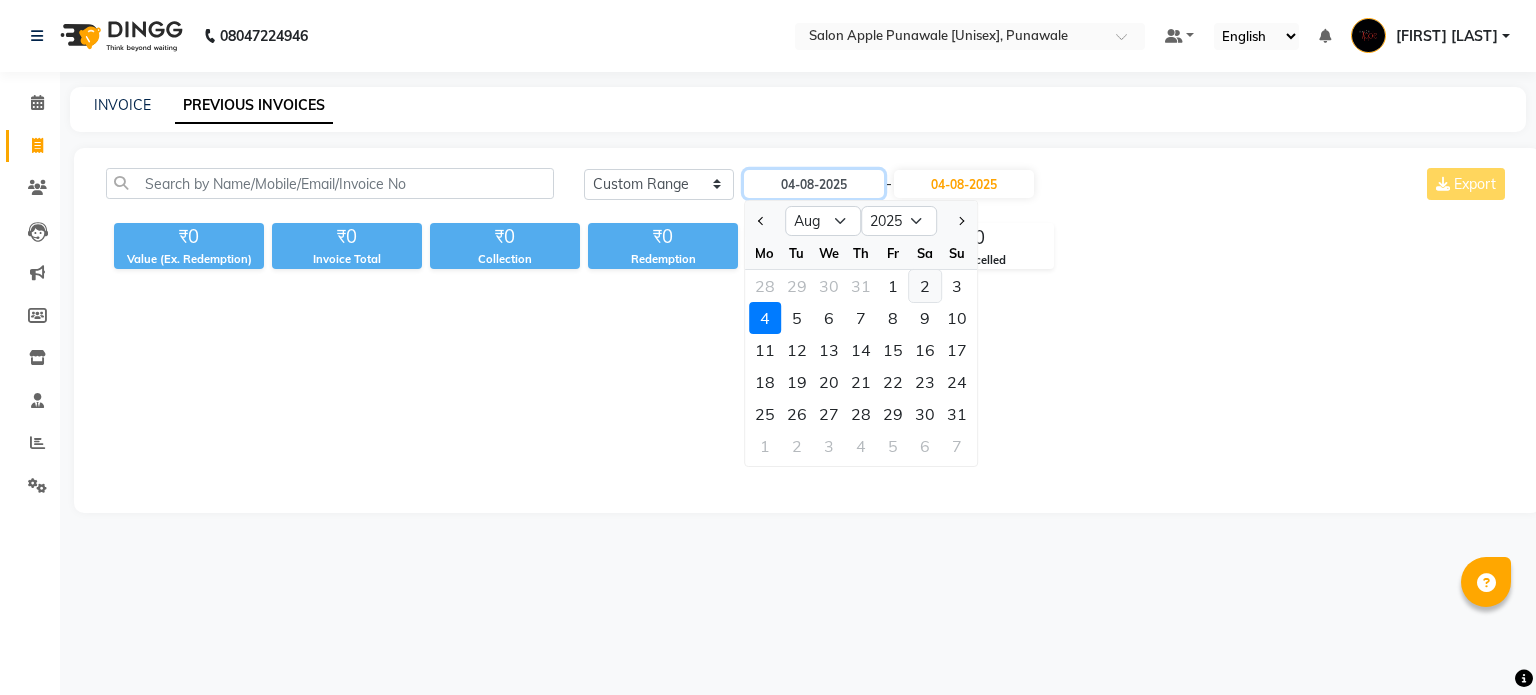 type on "02-08-2025" 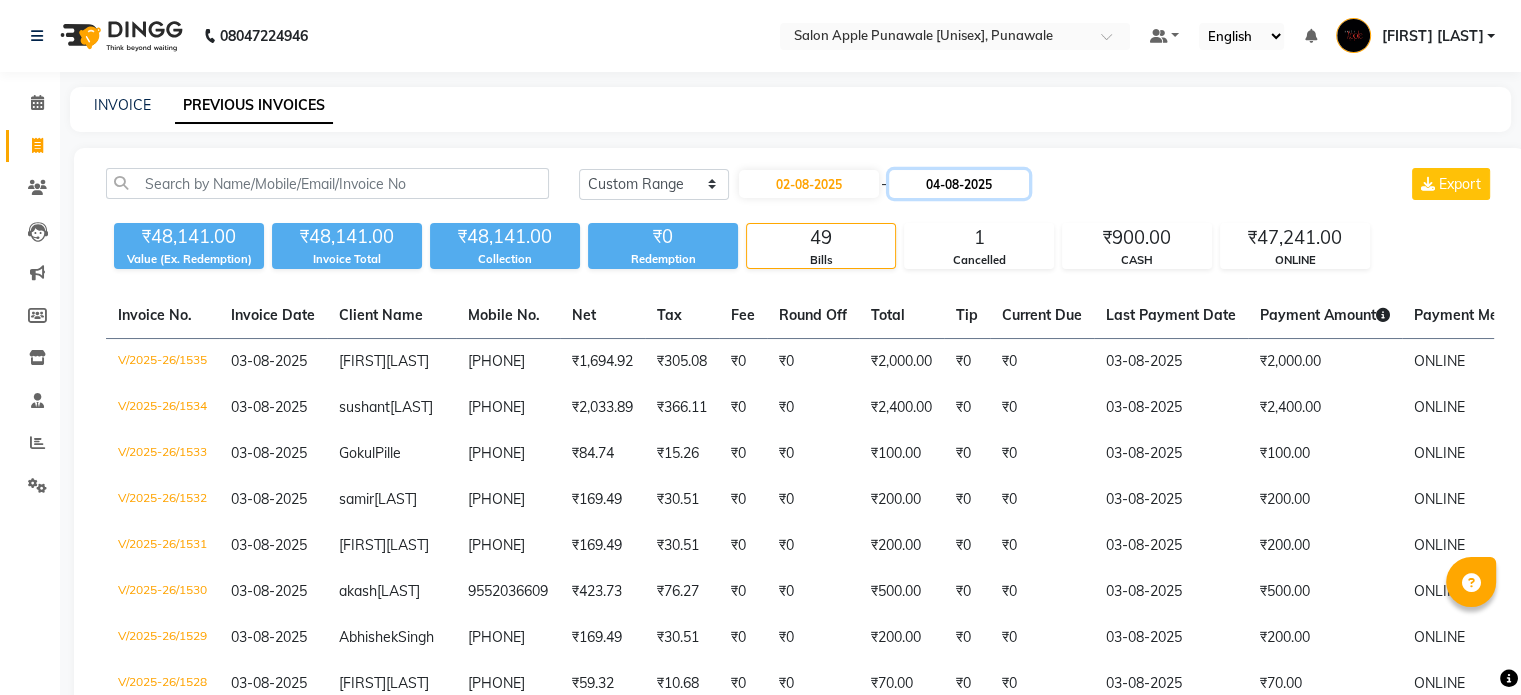 click on "04-08-2025" 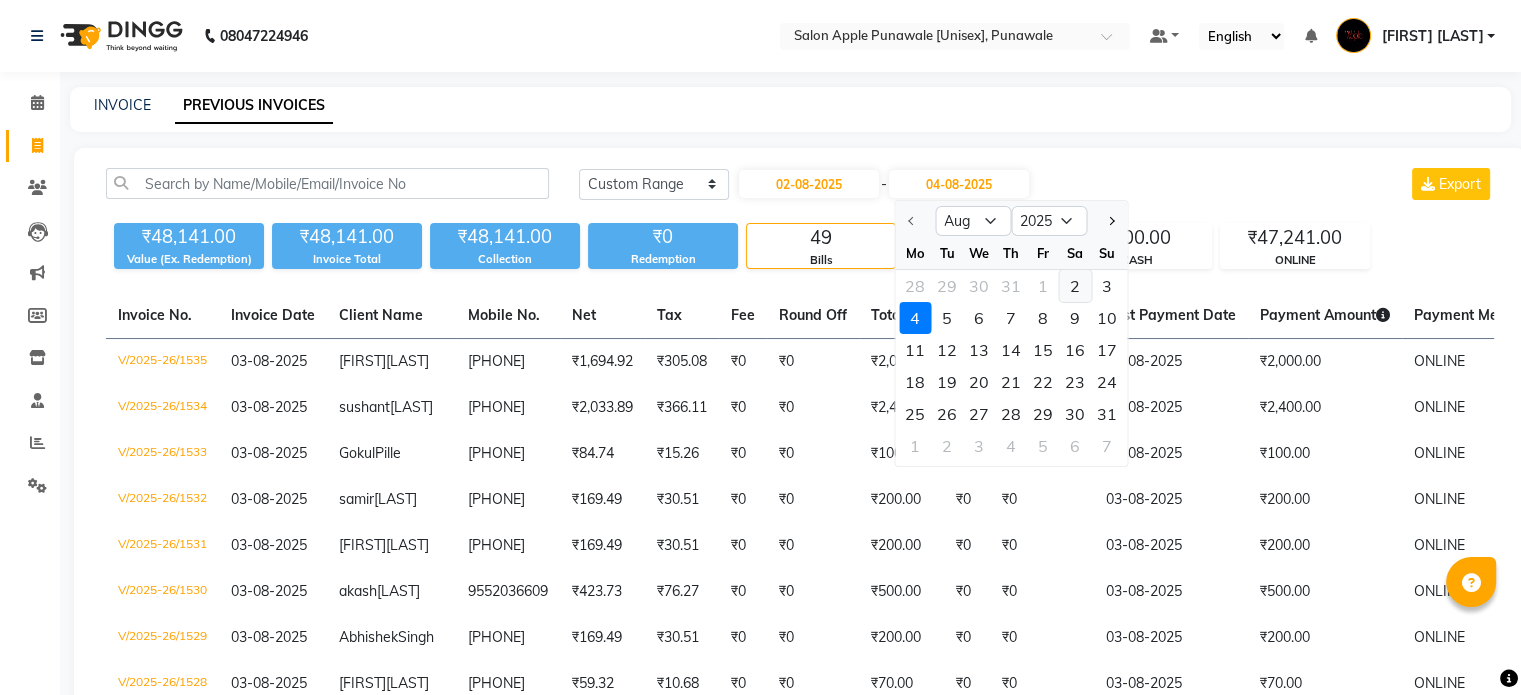 click on "2" 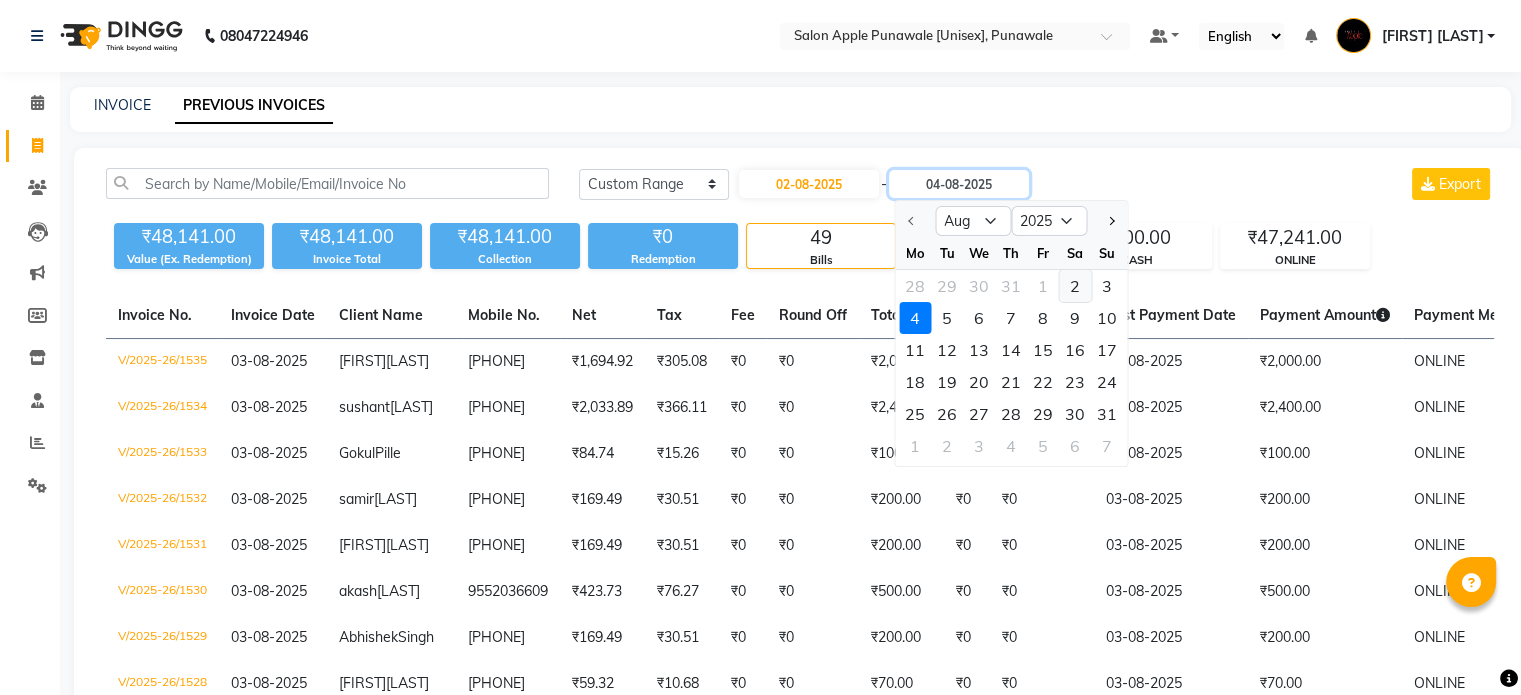 type on "02-08-2025" 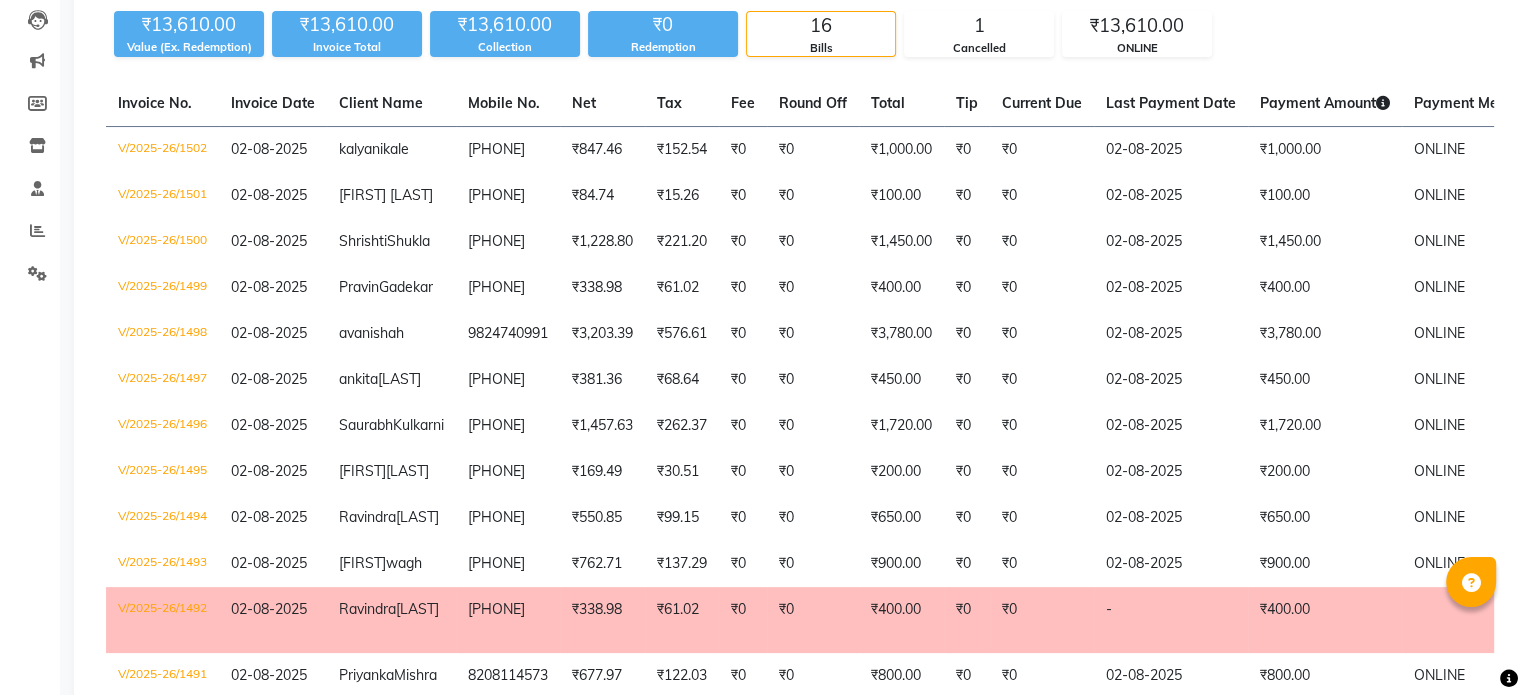 scroll, scrollTop: 0, scrollLeft: 0, axis: both 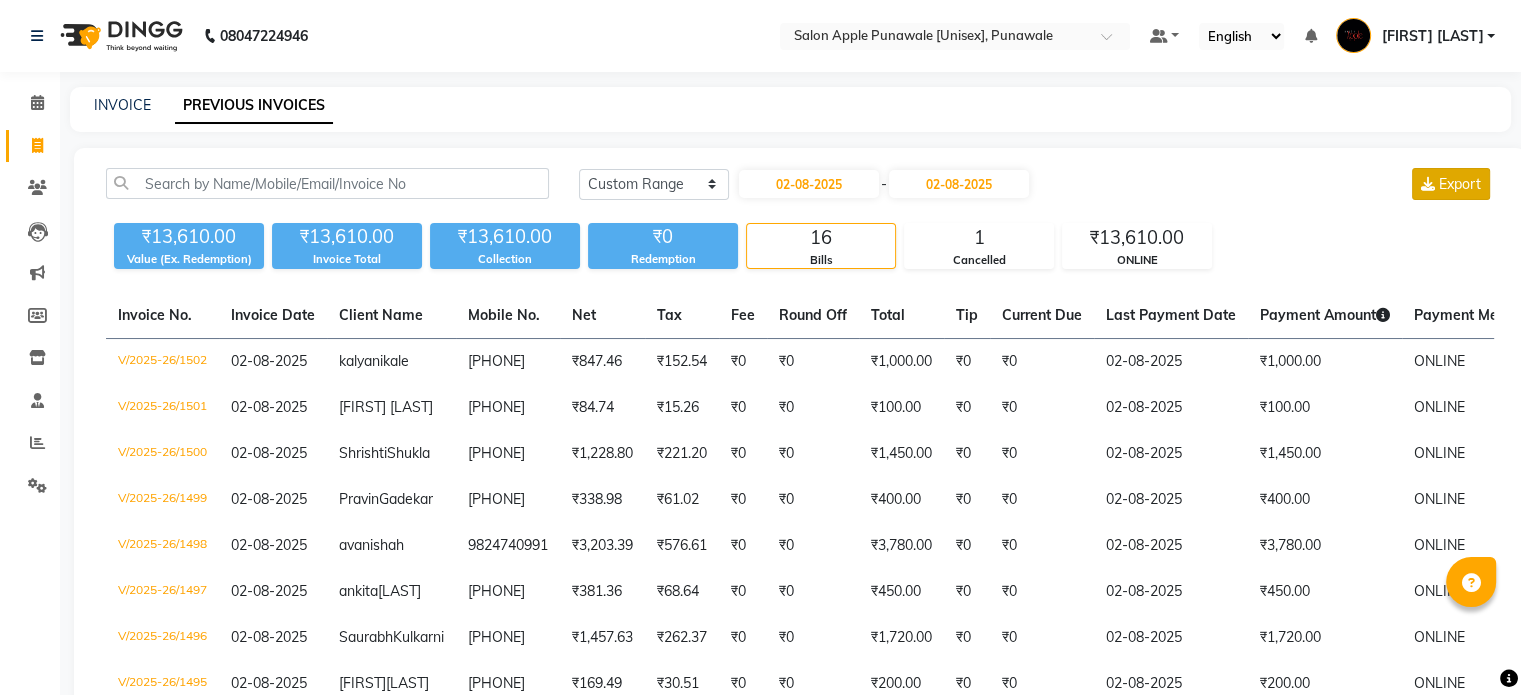 click on "Export" at bounding box center (1460, 184) 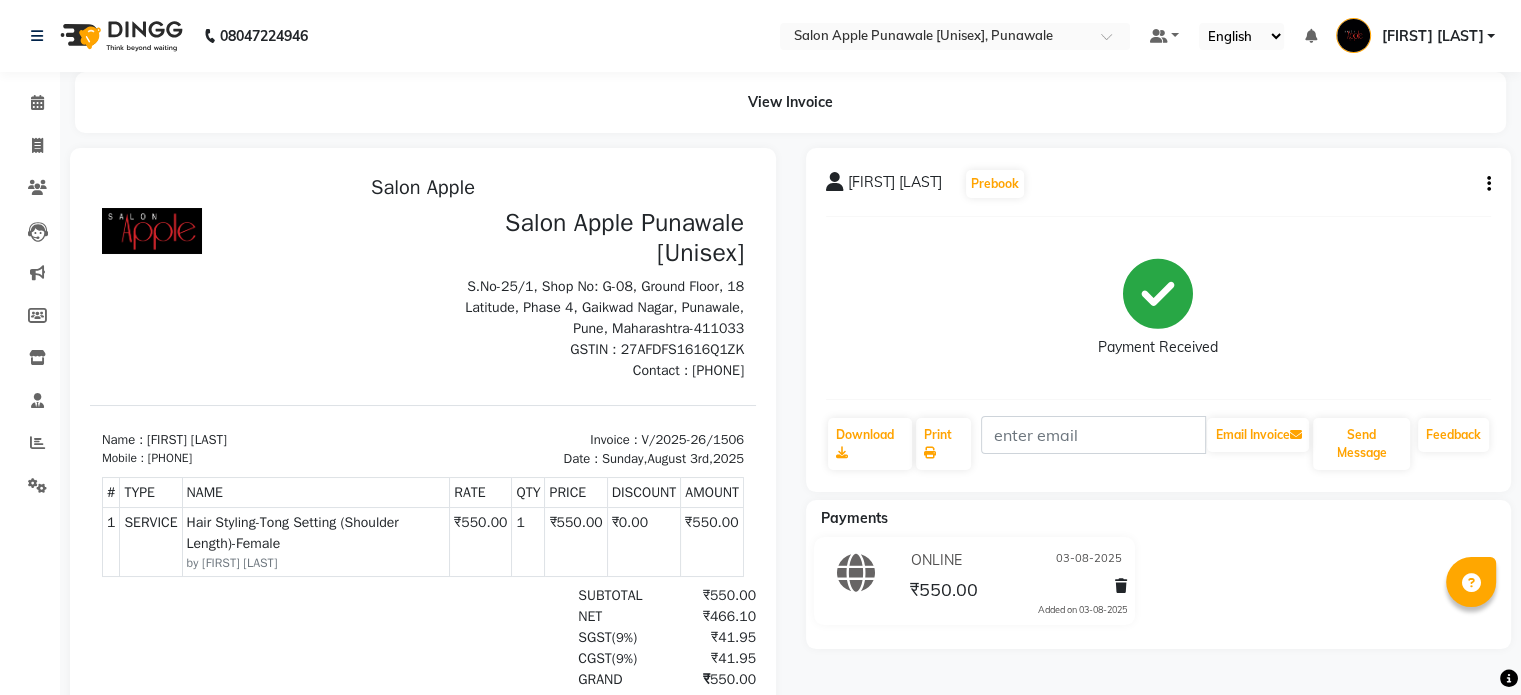 scroll, scrollTop: 0, scrollLeft: 0, axis: both 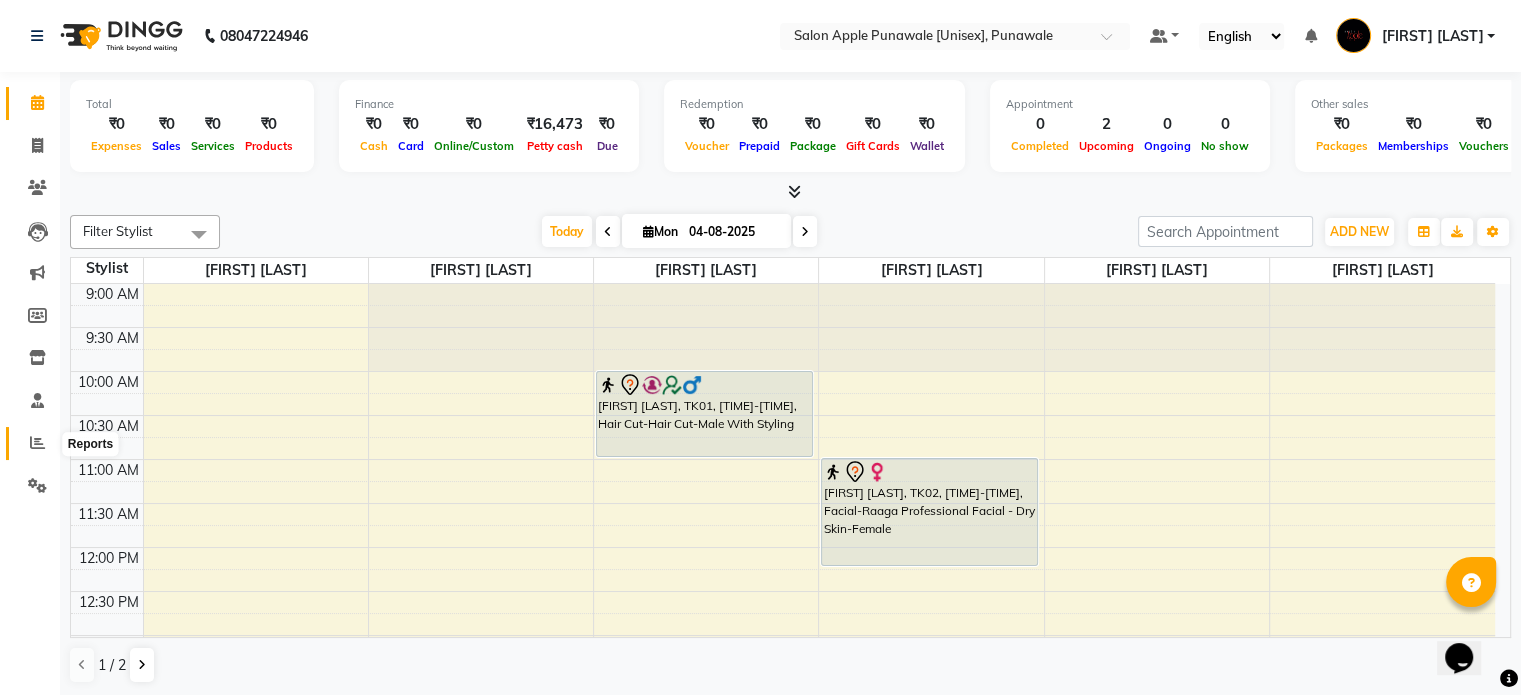 click 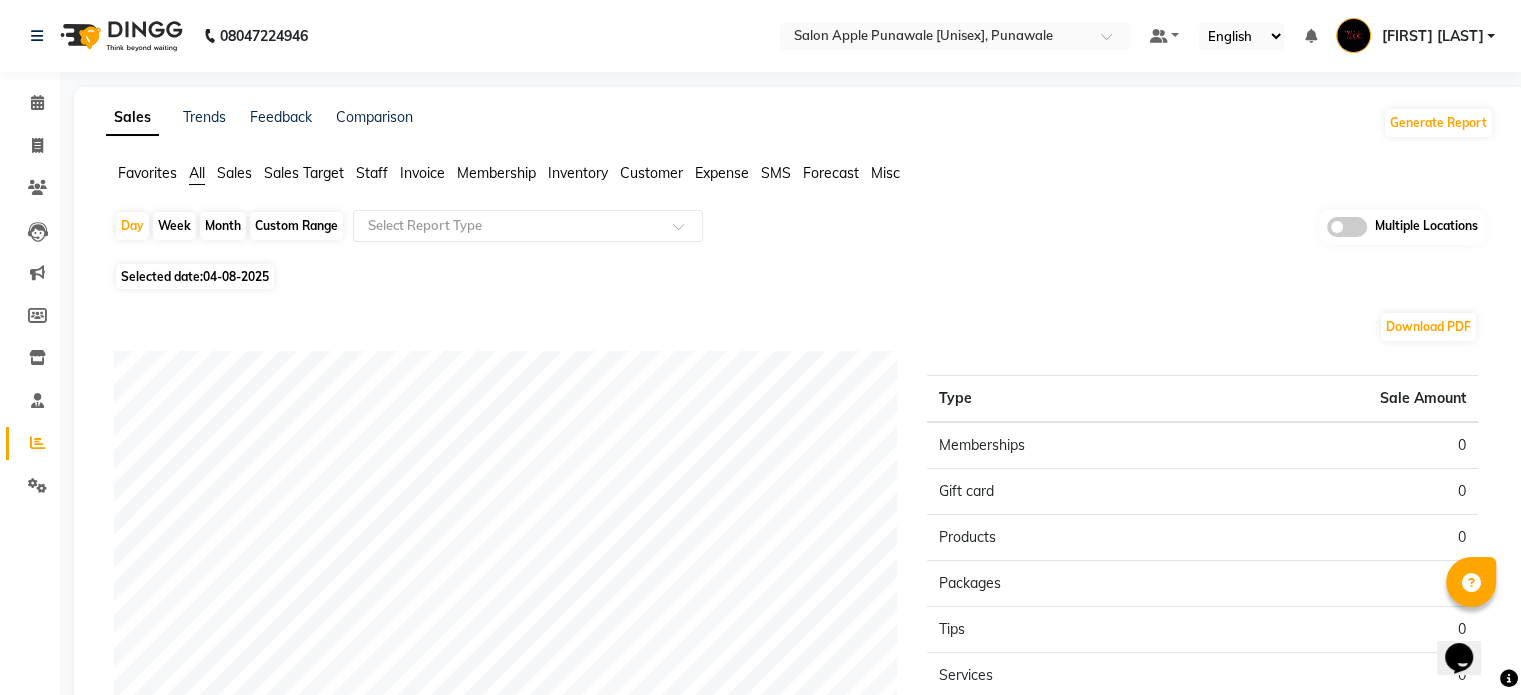 click on "Selected date:  04-08-2025" 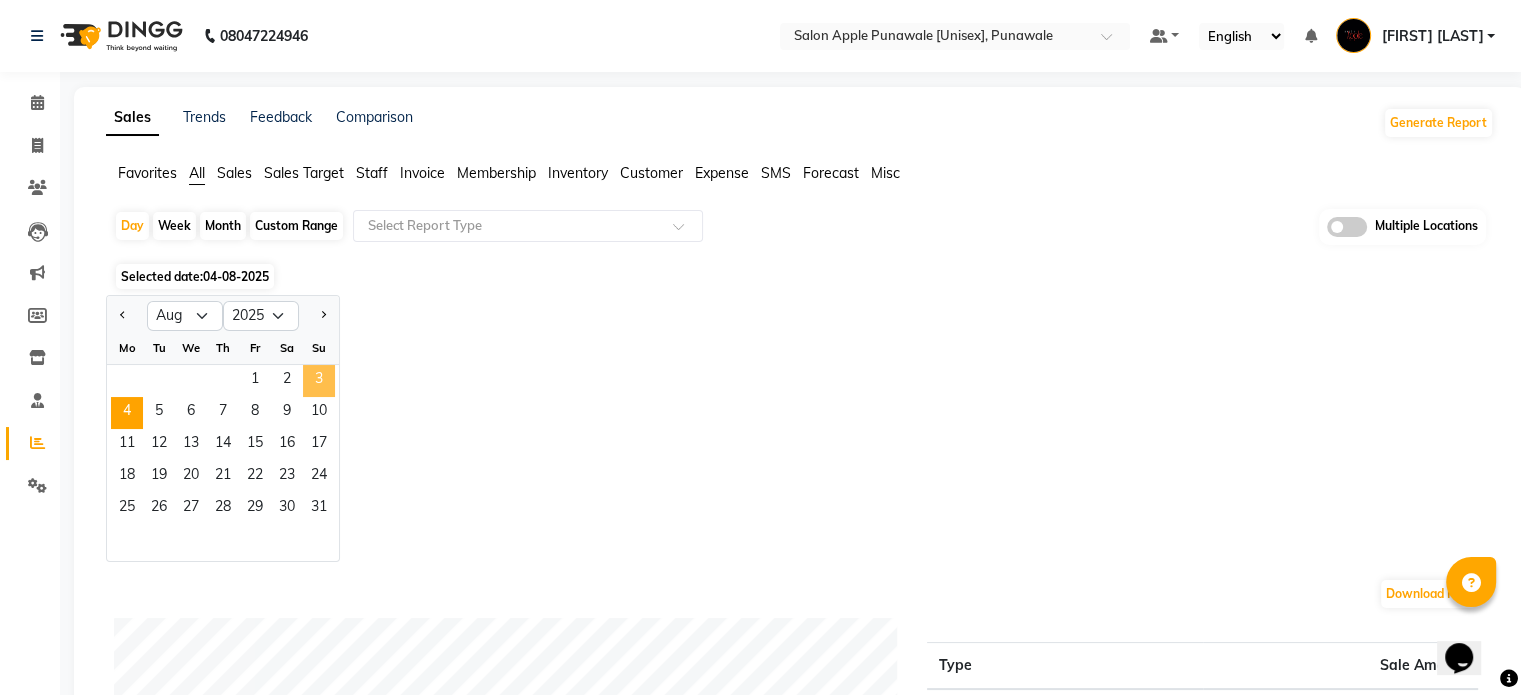 click on "3" 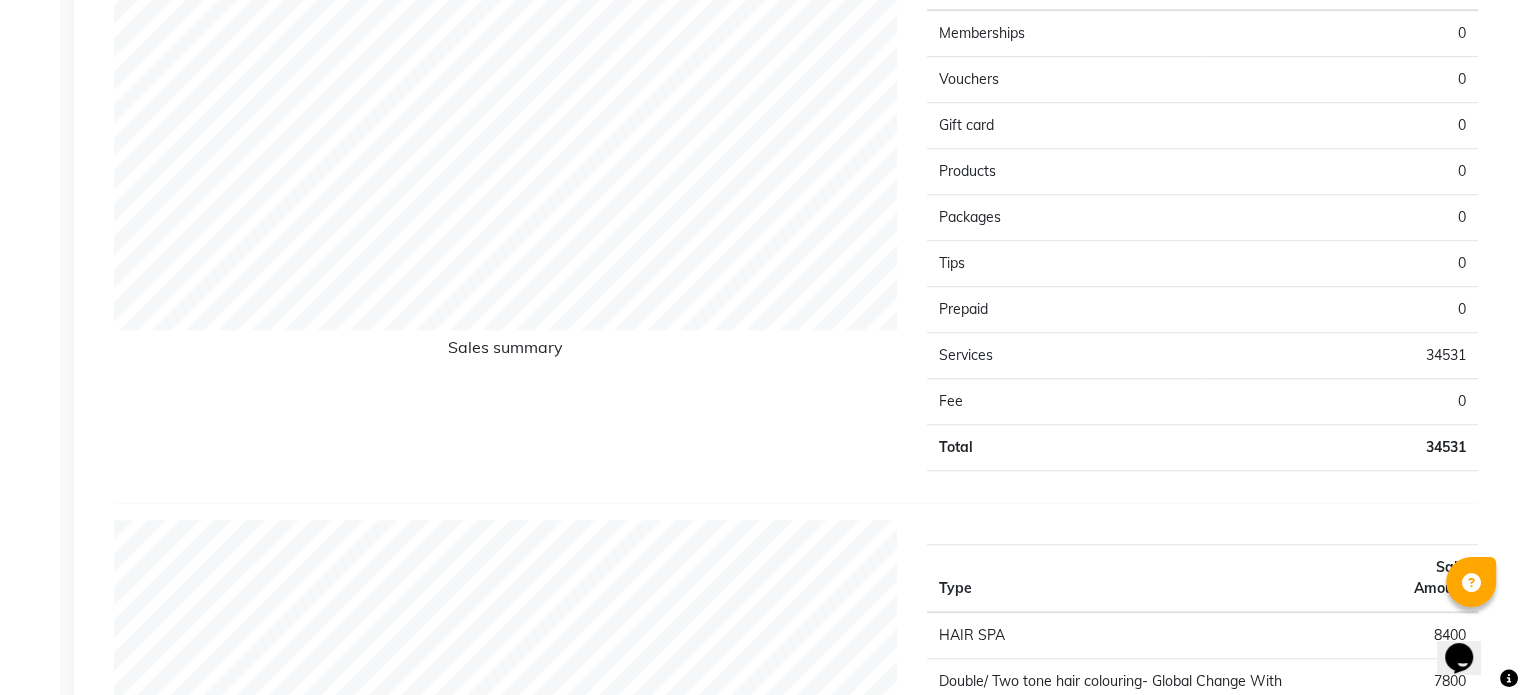scroll, scrollTop: 1391, scrollLeft: 0, axis: vertical 